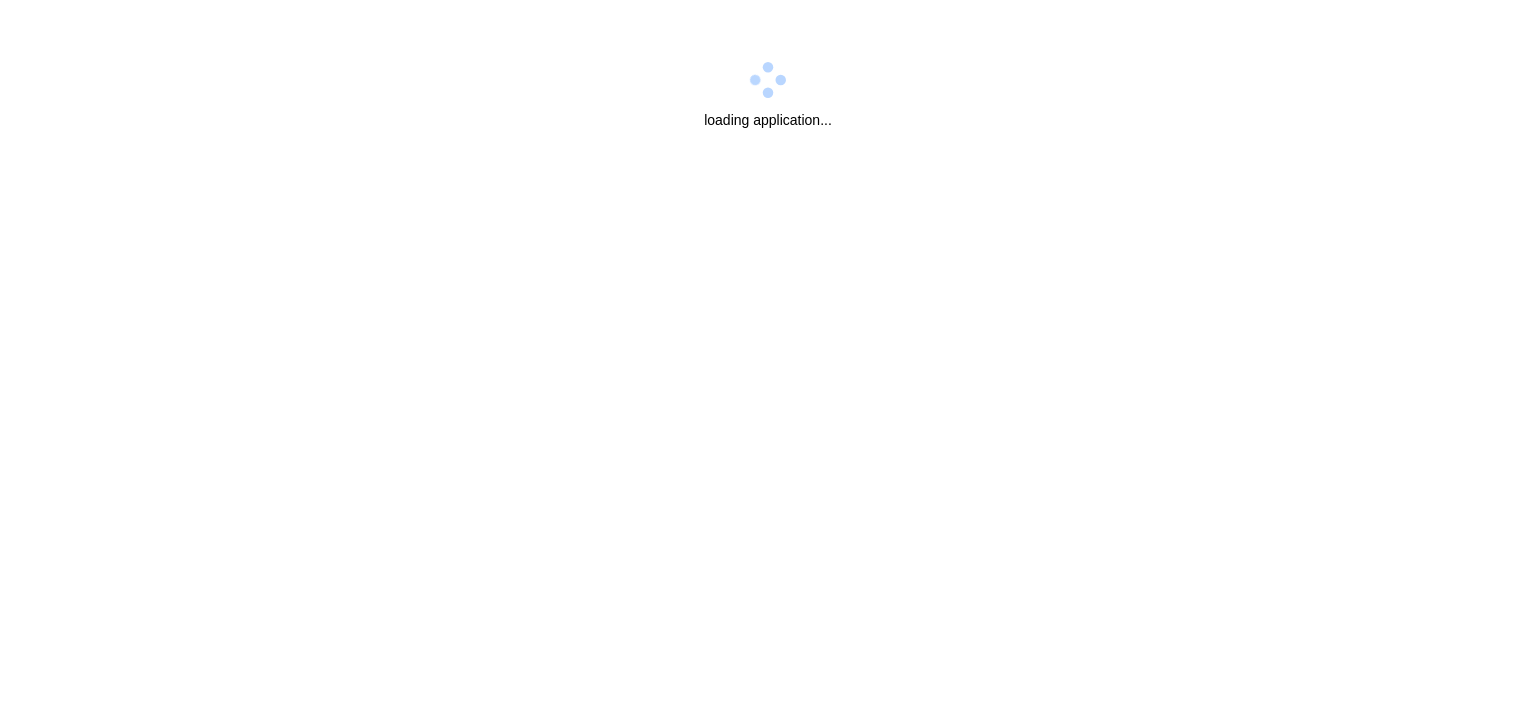 scroll, scrollTop: 0, scrollLeft: 0, axis: both 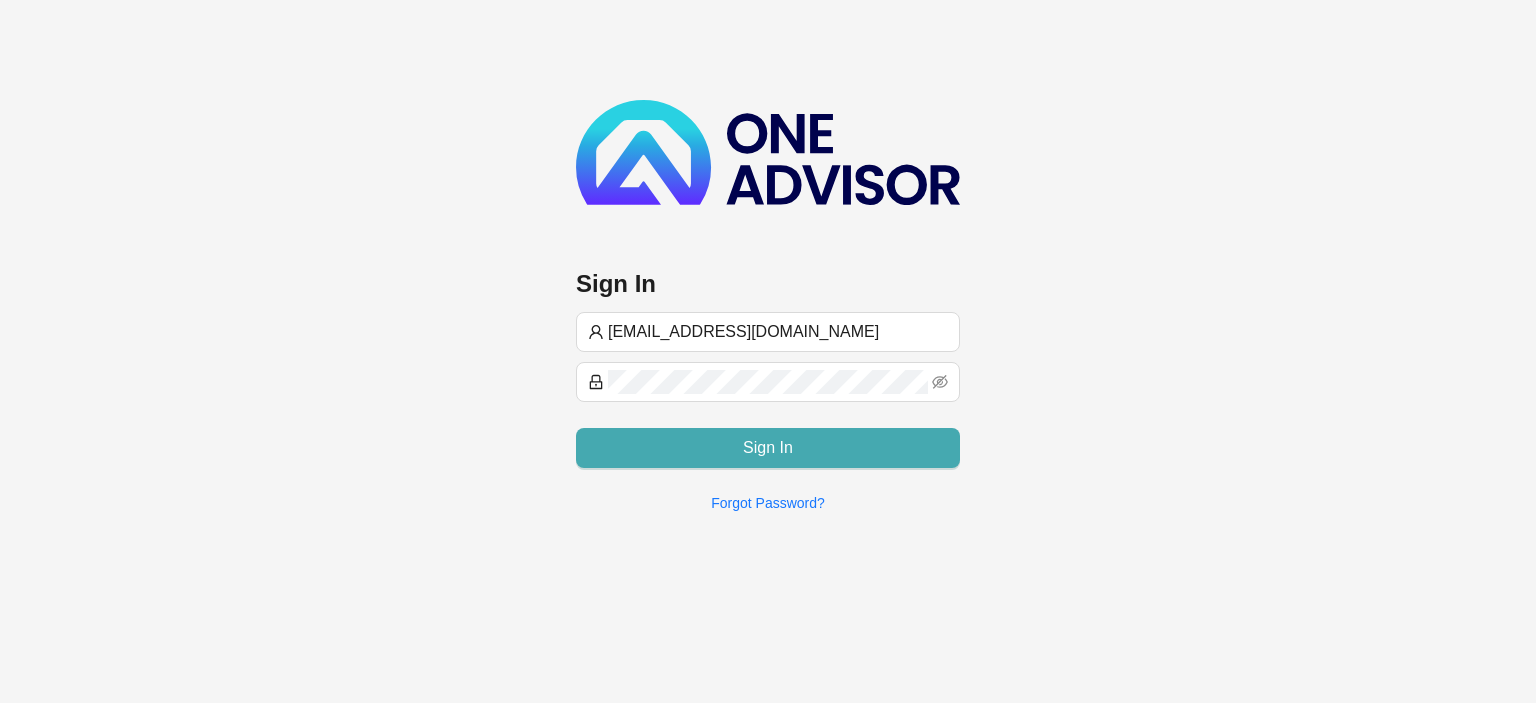 type on "[EMAIL_ADDRESS][DOMAIN_NAME]" 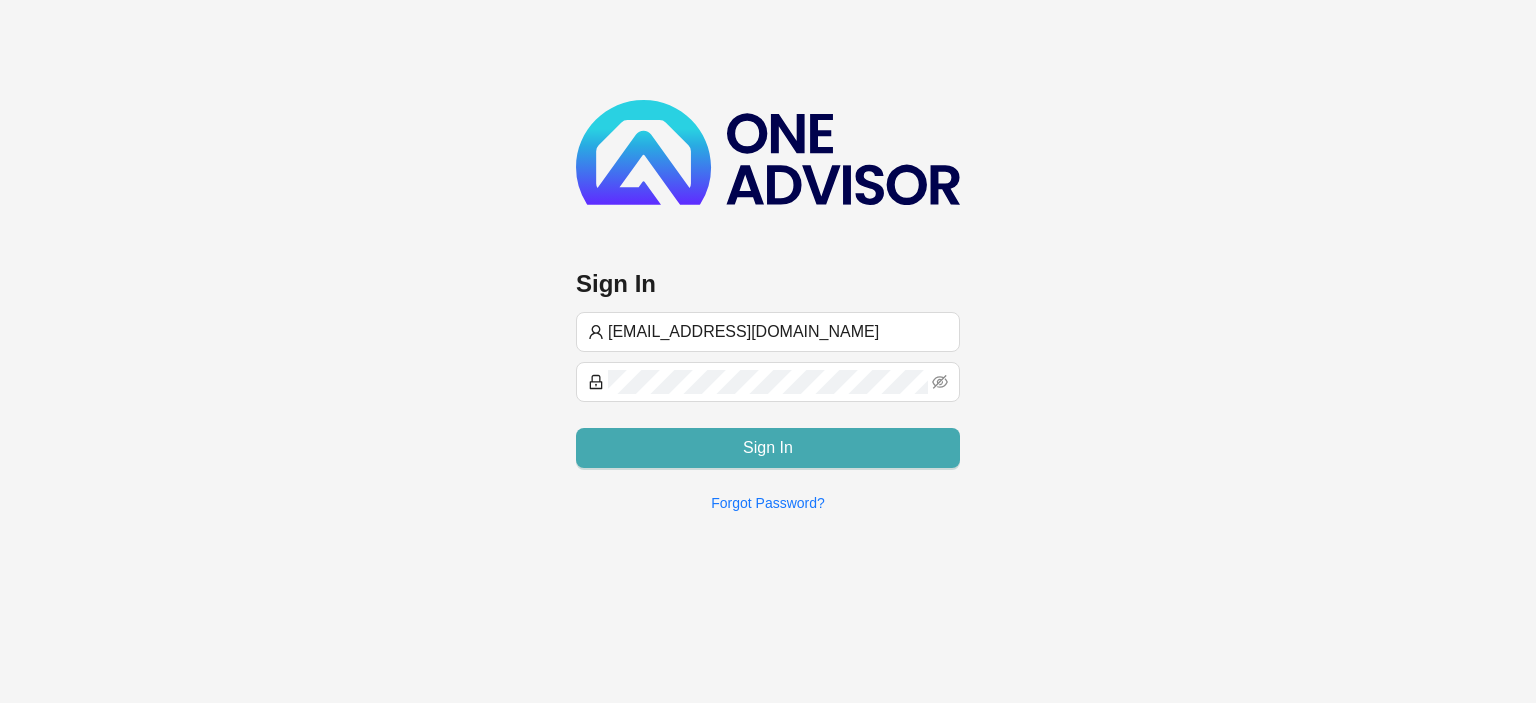 click on "Sign In" at bounding box center [768, 448] 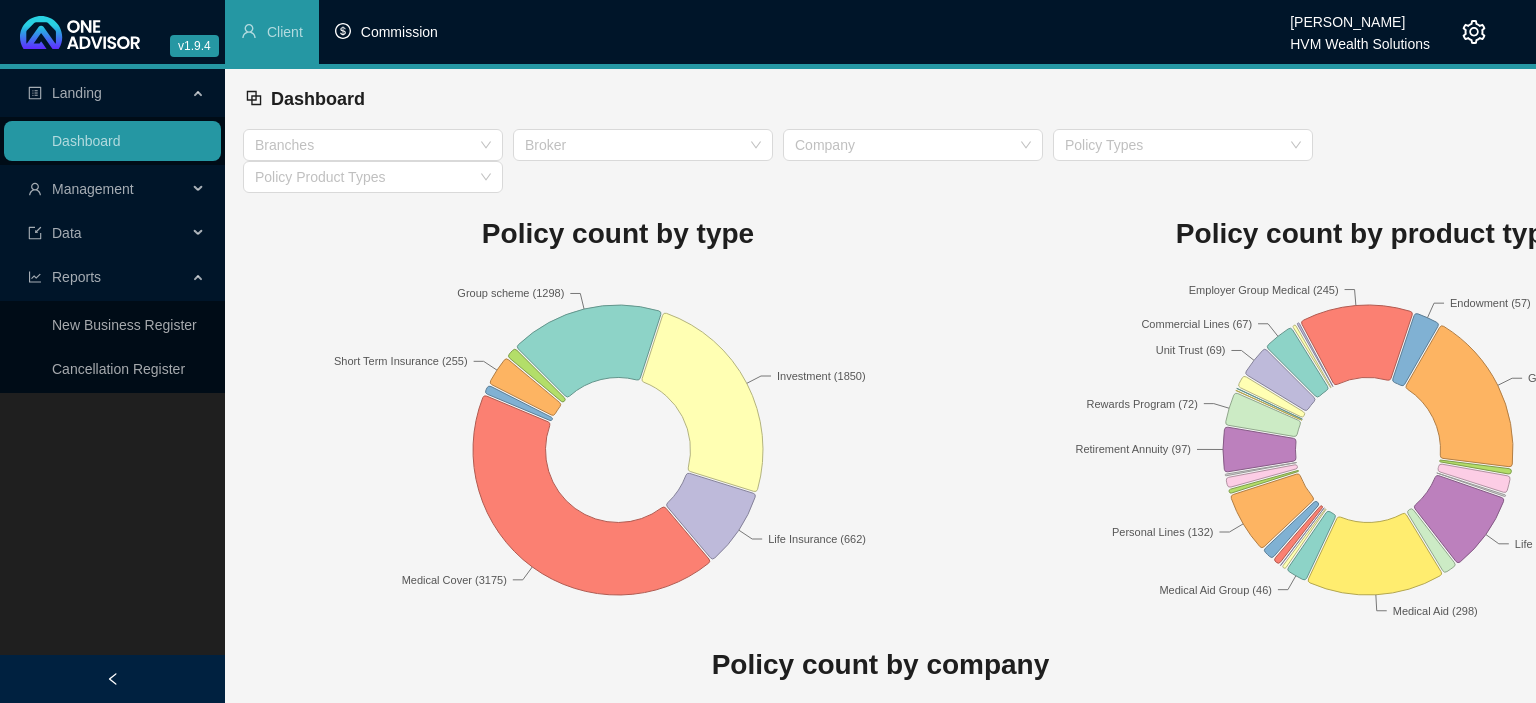 click on "Commission" at bounding box center [386, 32] 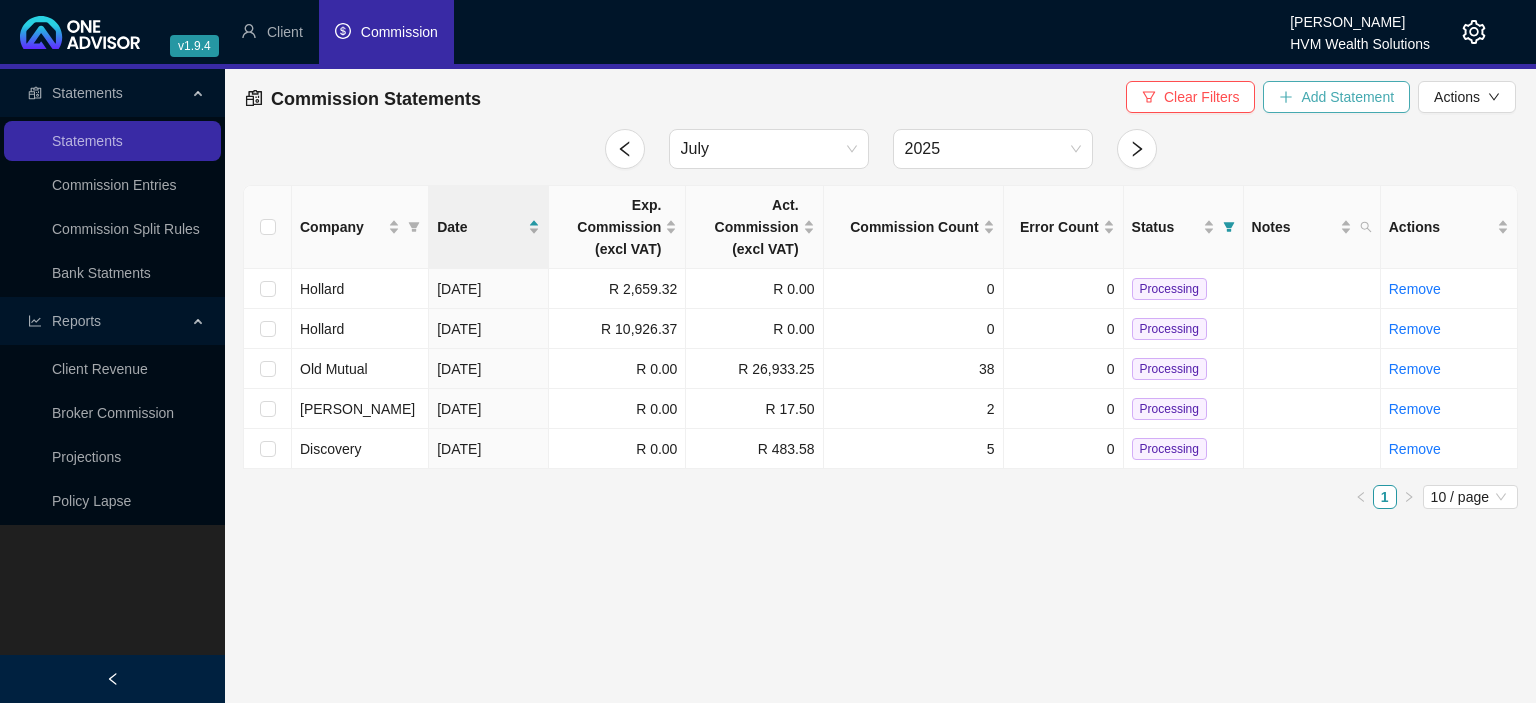 click on "Add Statement" at bounding box center (1347, 97) 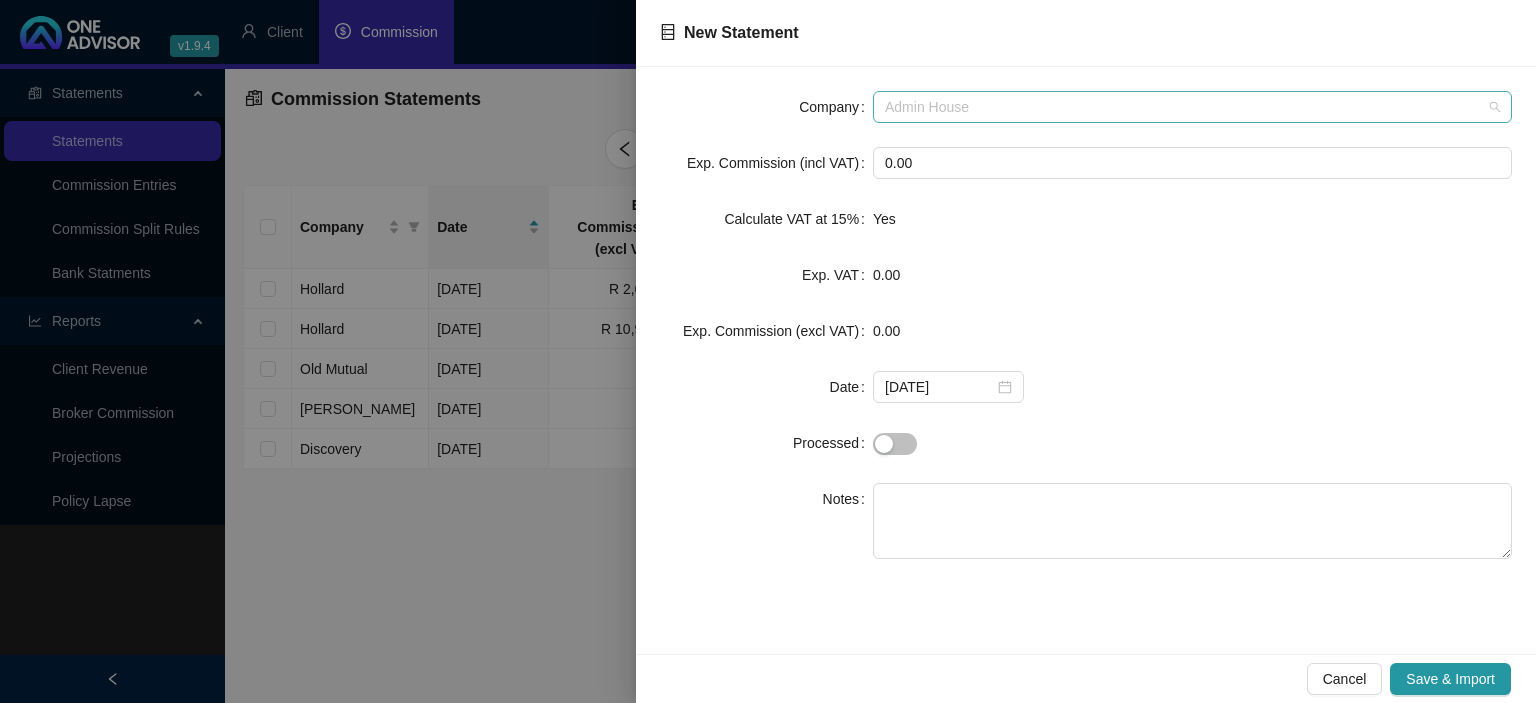 click on "Admin House" at bounding box center [1192, 107] 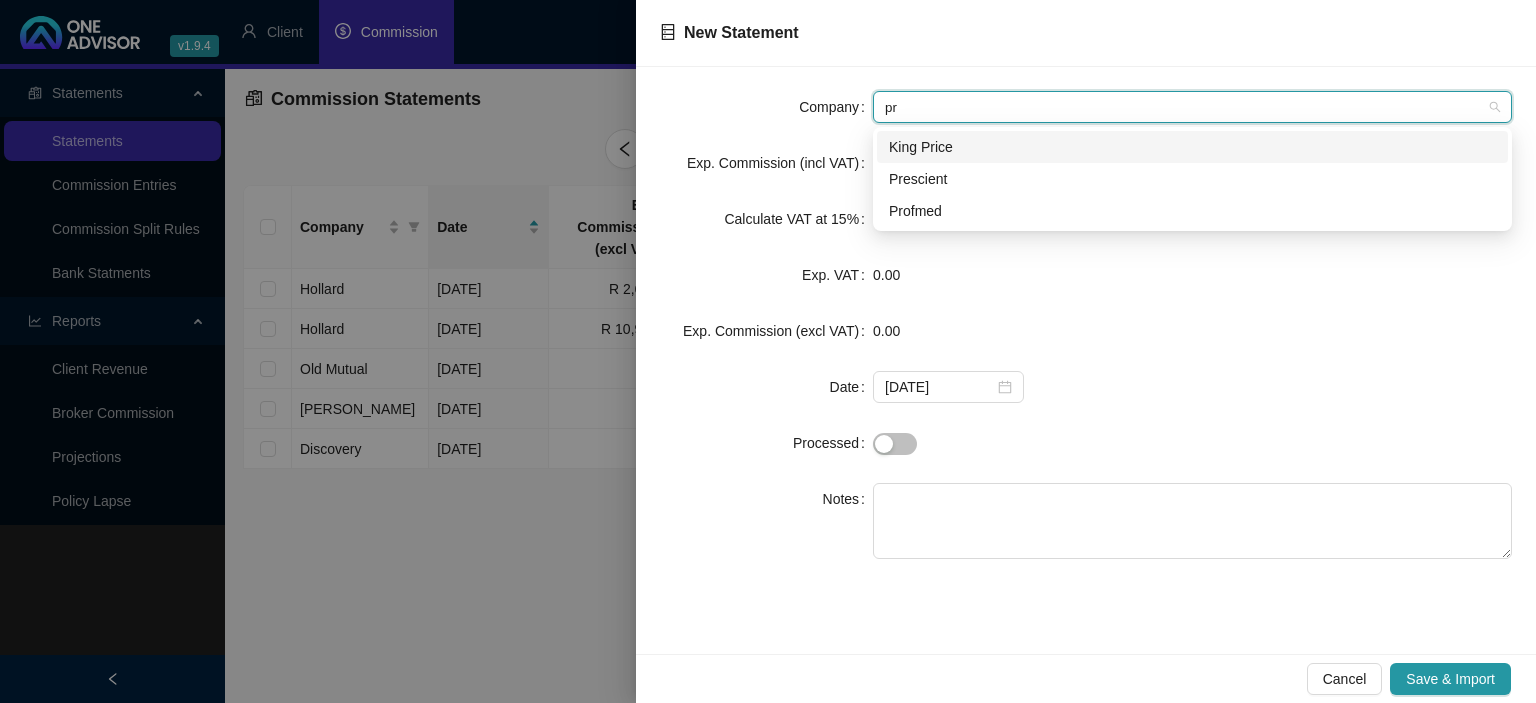 type on "pre" 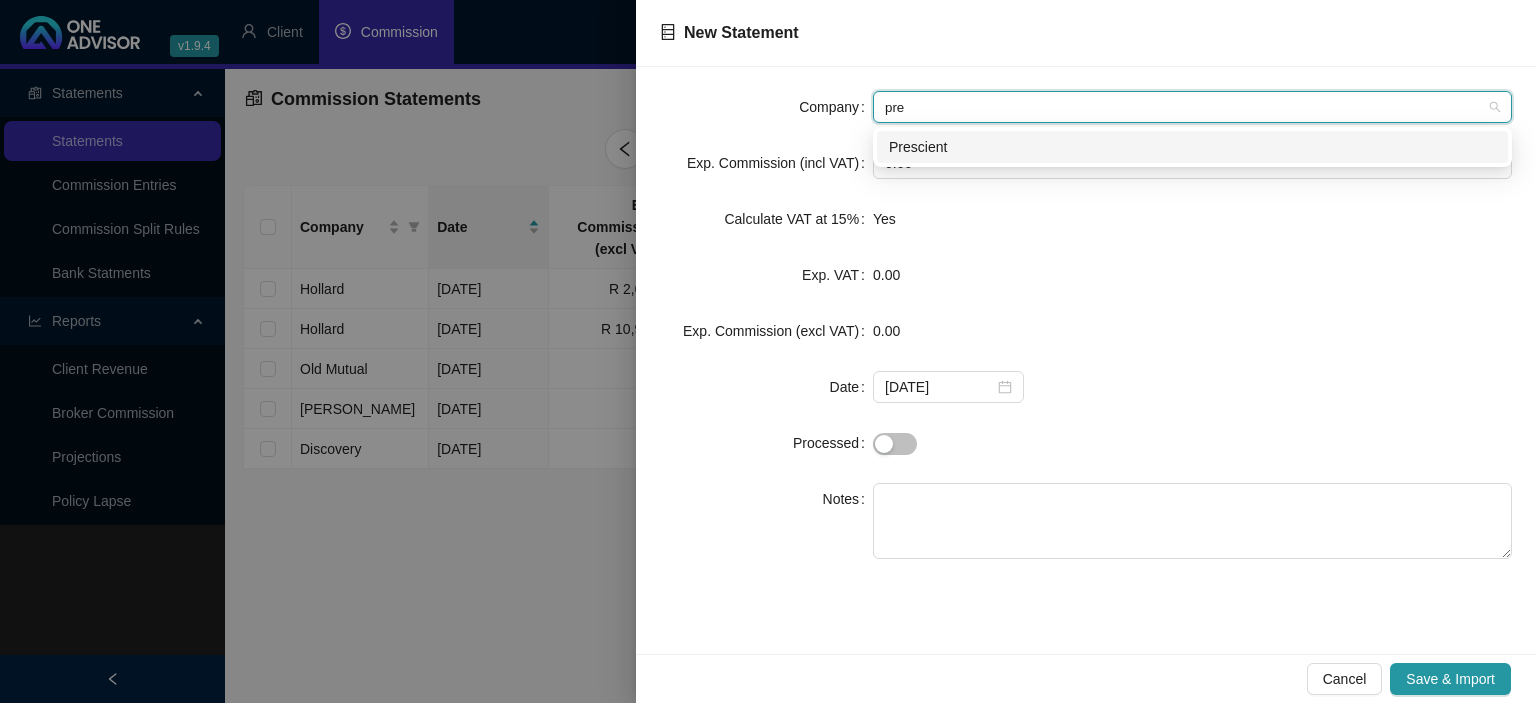 click on "Prescient" at bounding box center [1192, 147] 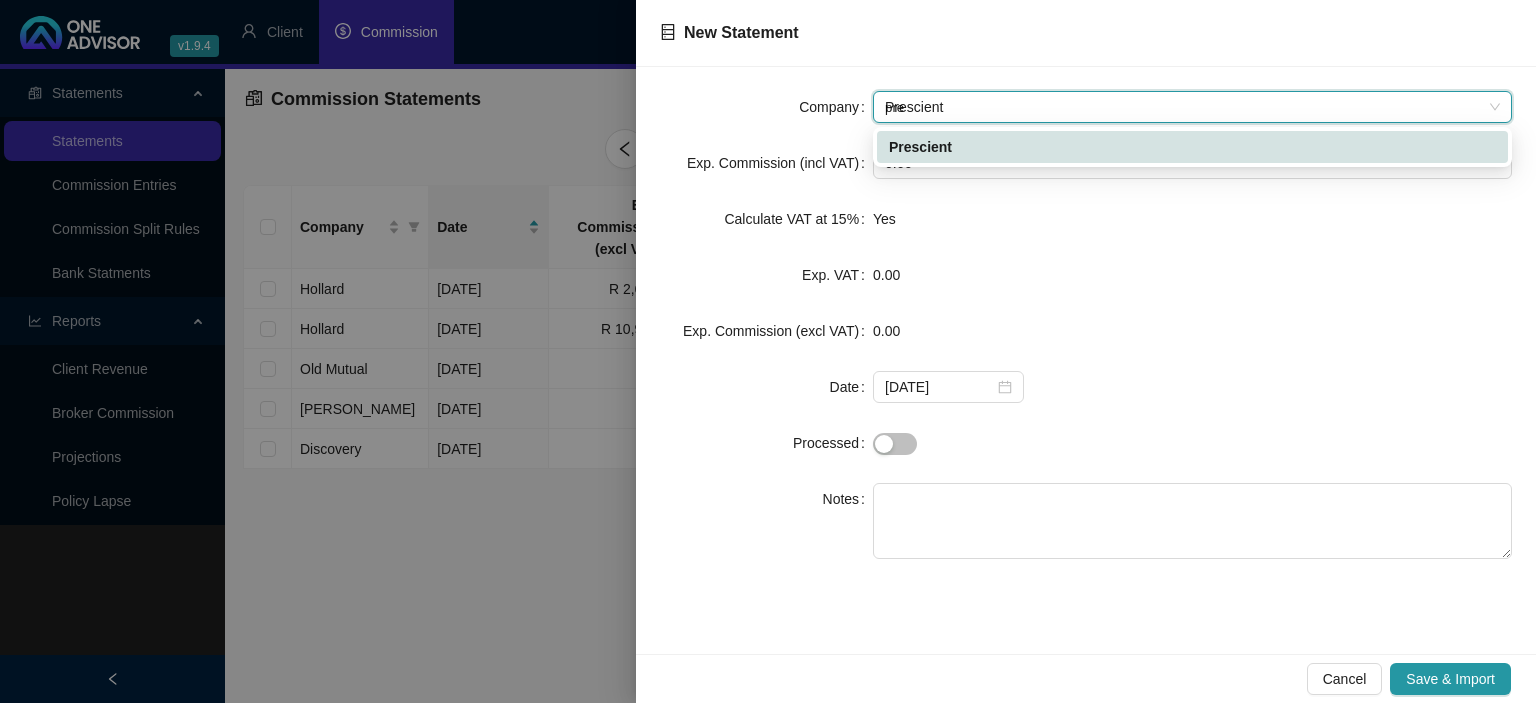 type 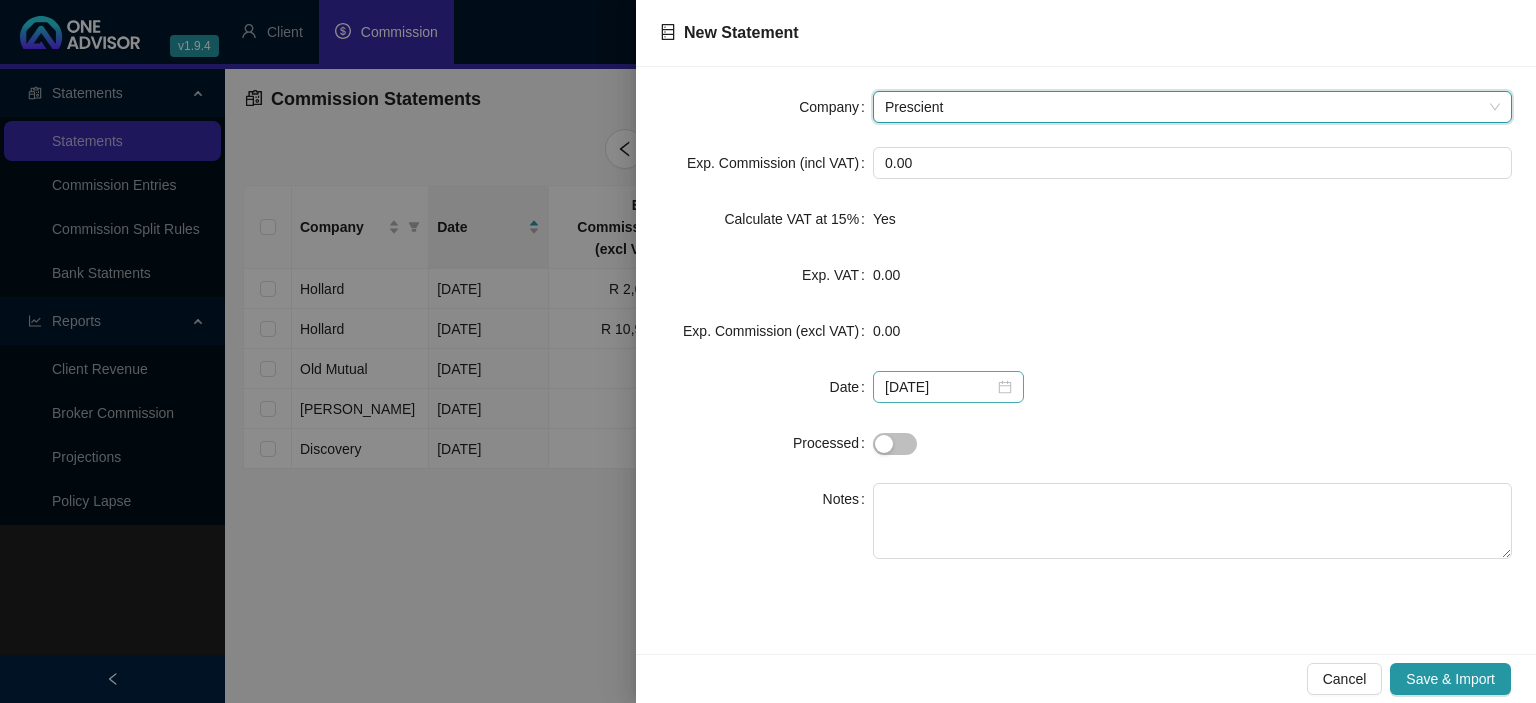 click on "[DATE]" at bounding box center (948, 387) 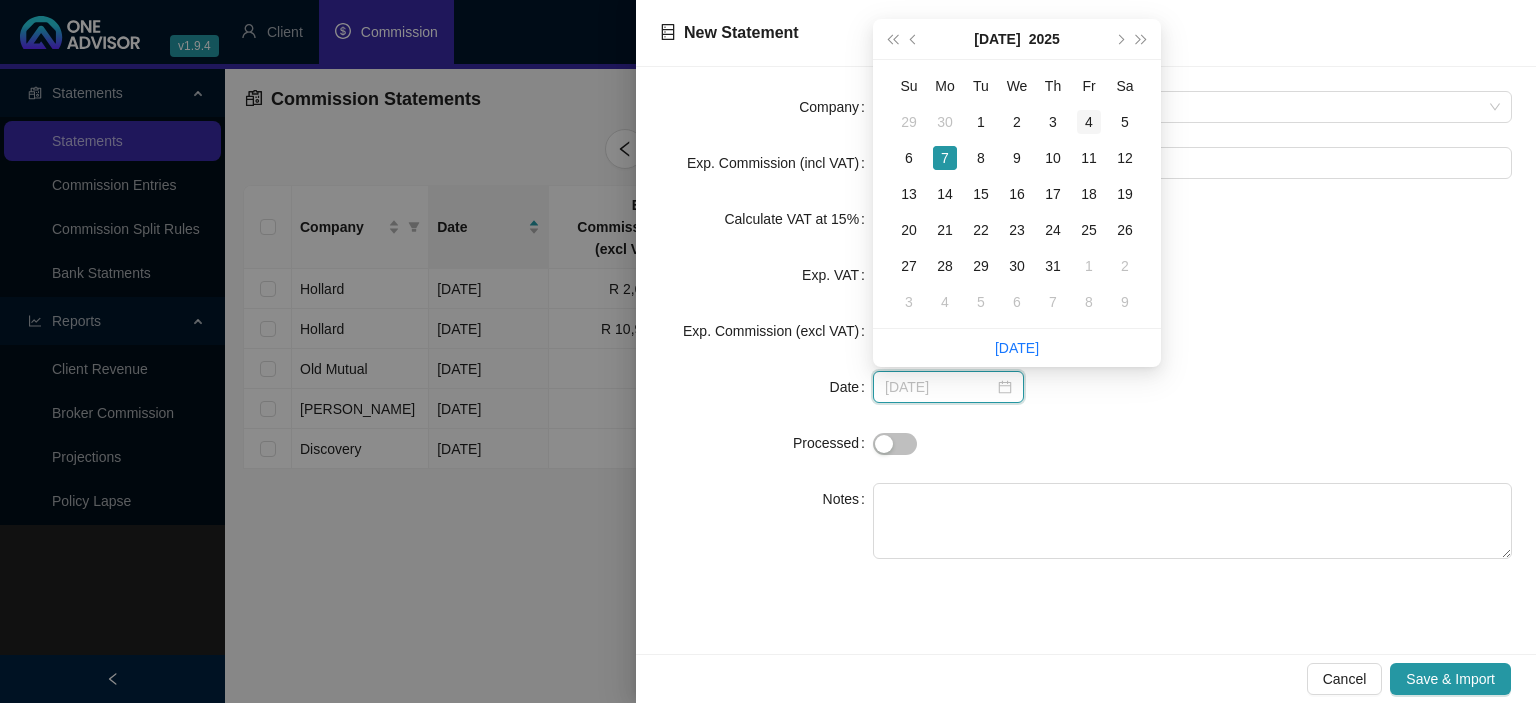 type on "[DATE]" 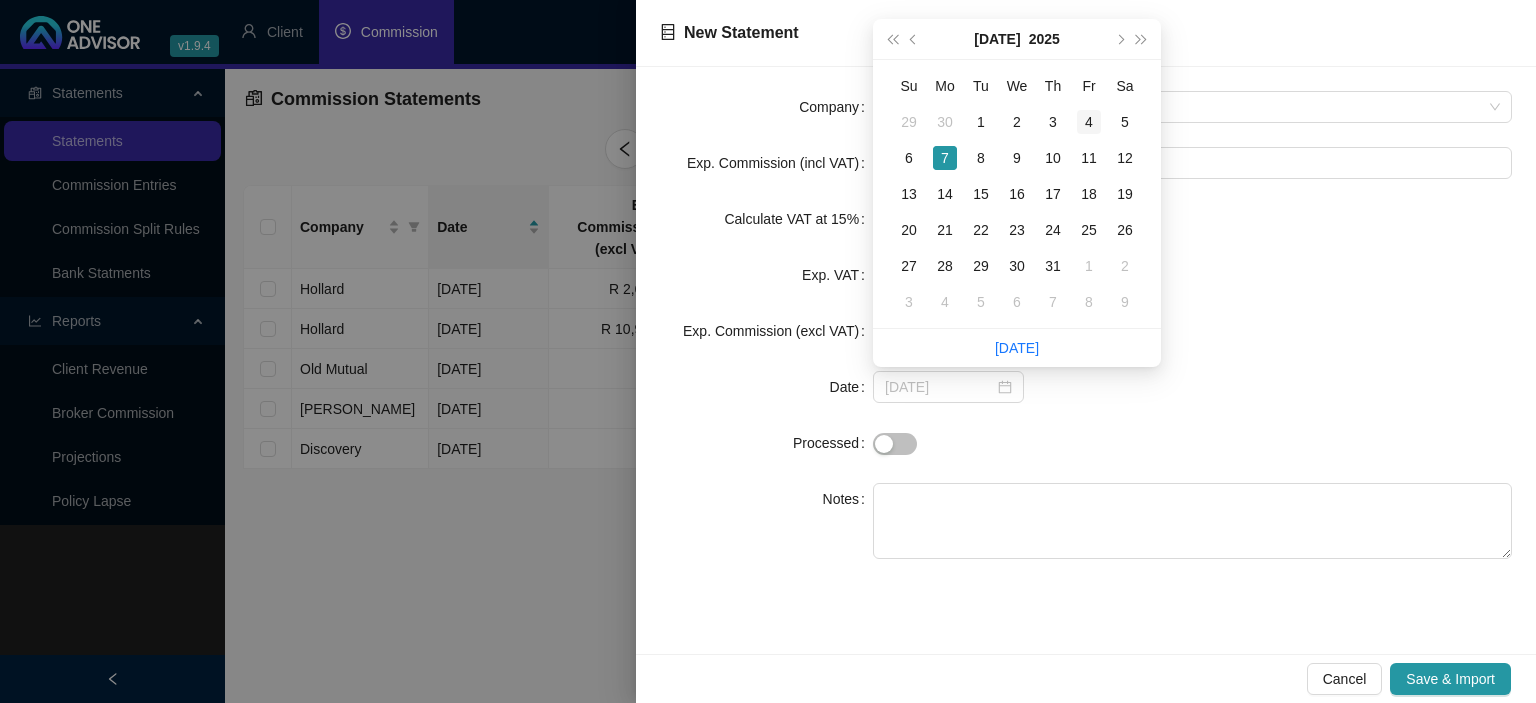 click on "4" at bounding box center (1089, 122) 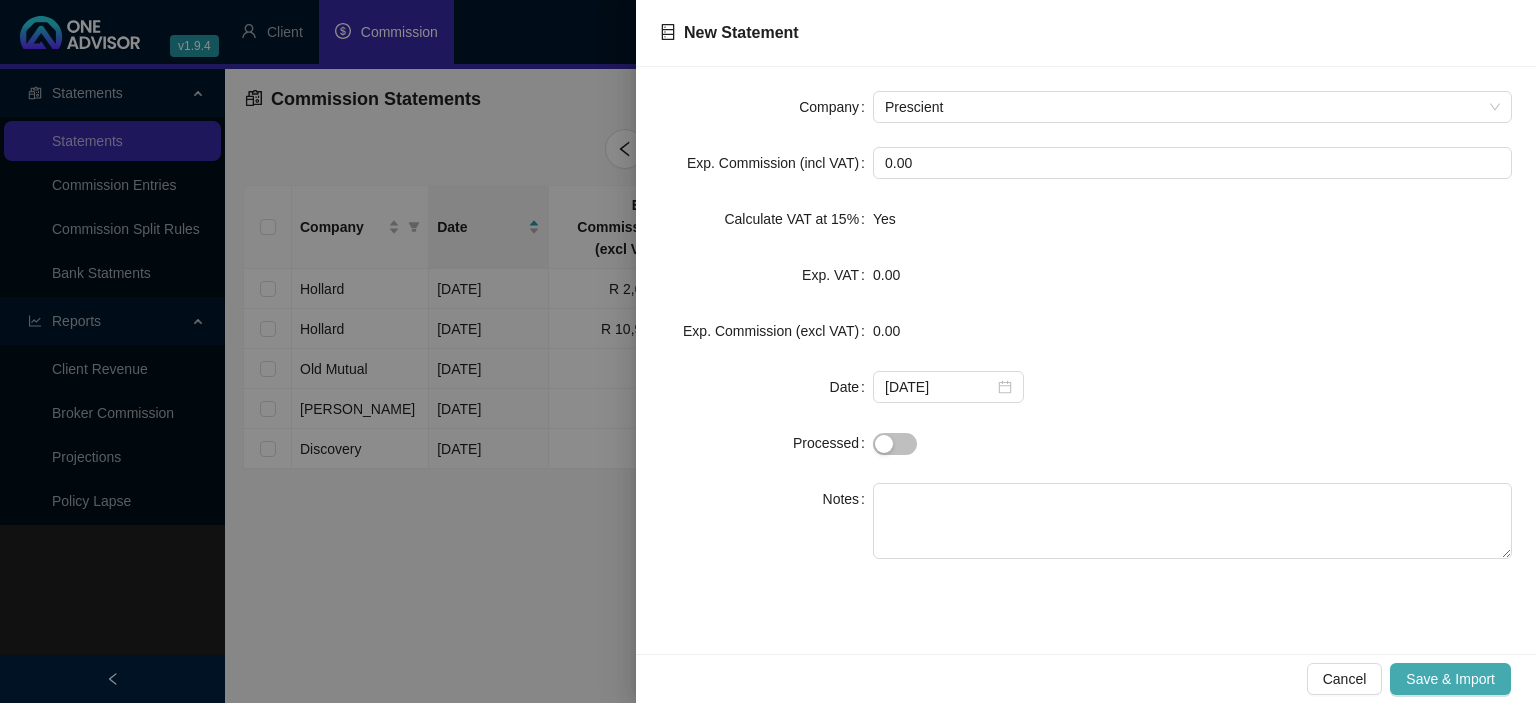 click on "Save & Import" at bounding box center (1450, 679) 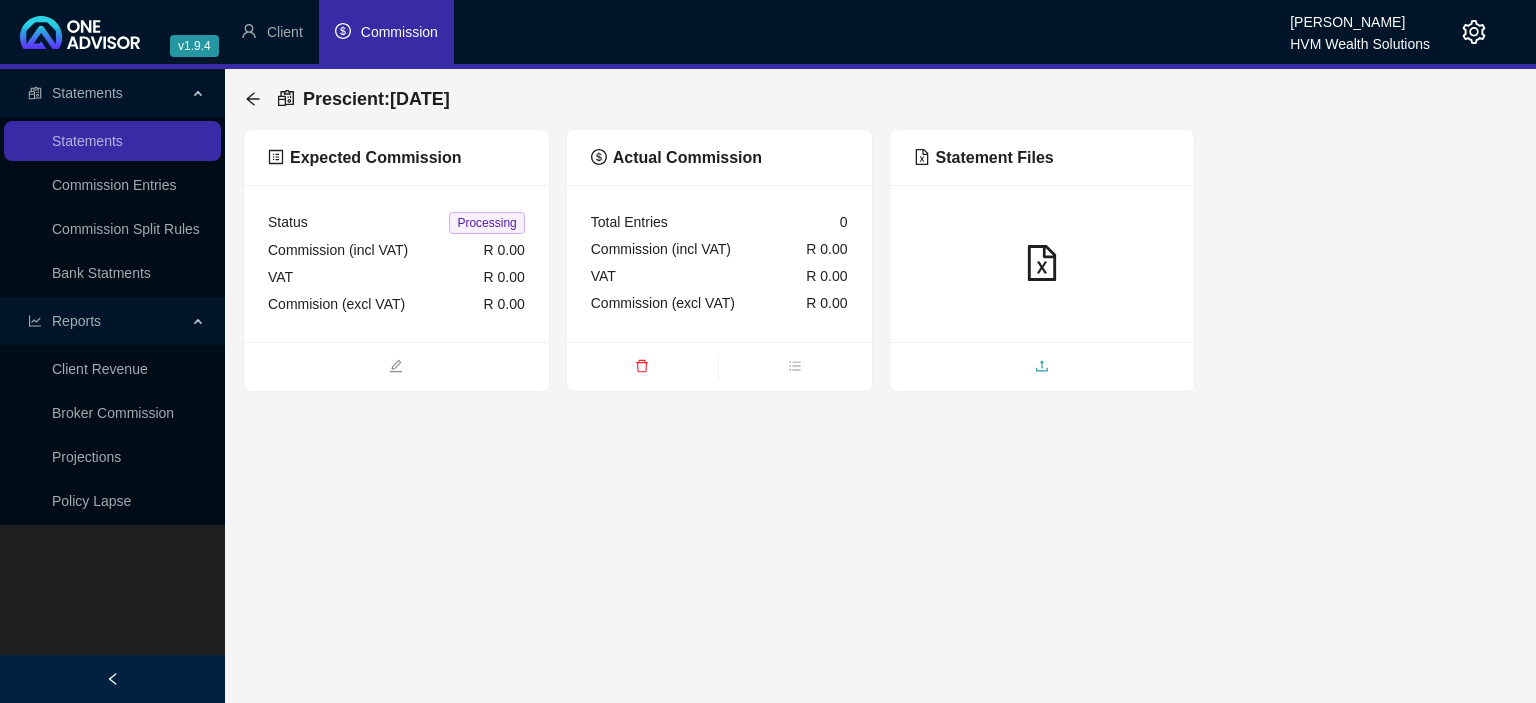 click at bounding box center (1042, 368) 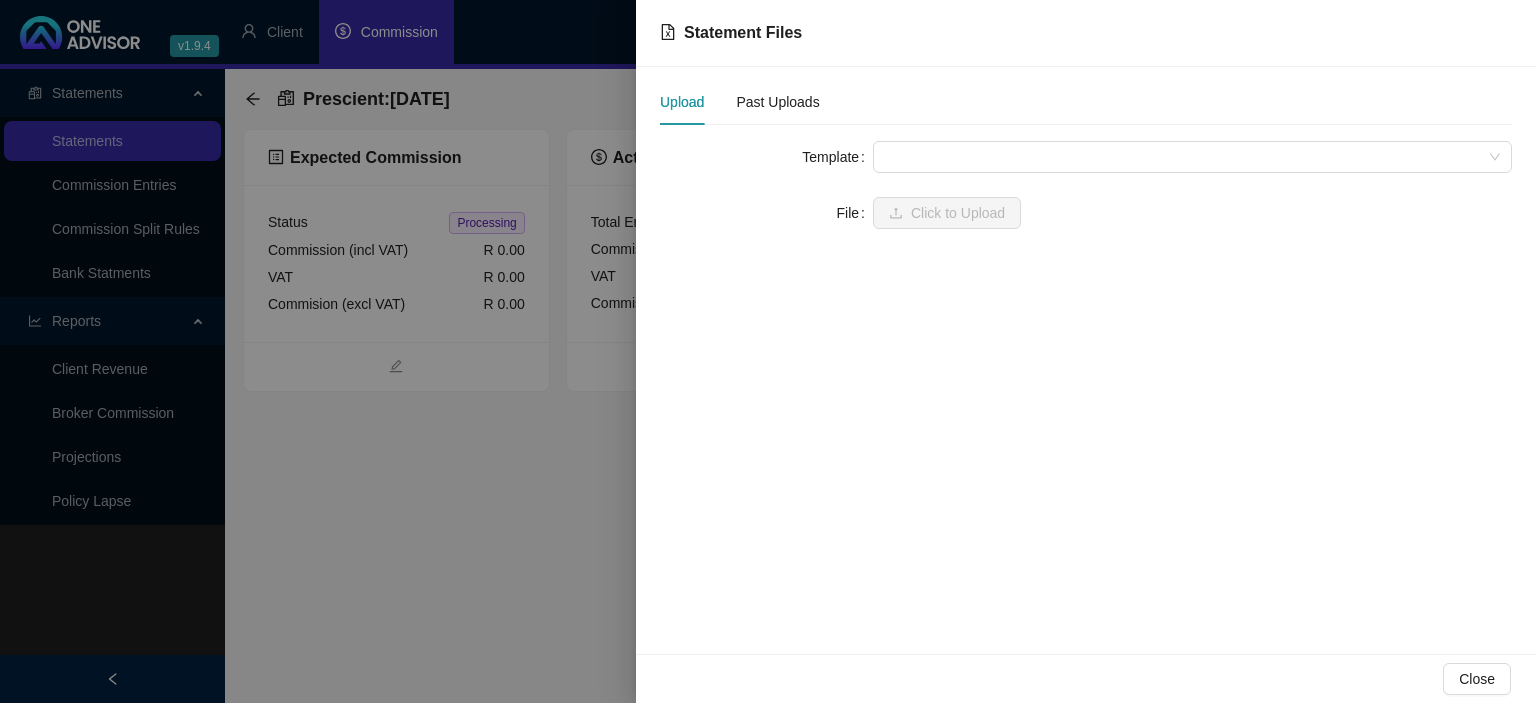 click at bounding box center (1192, 157) 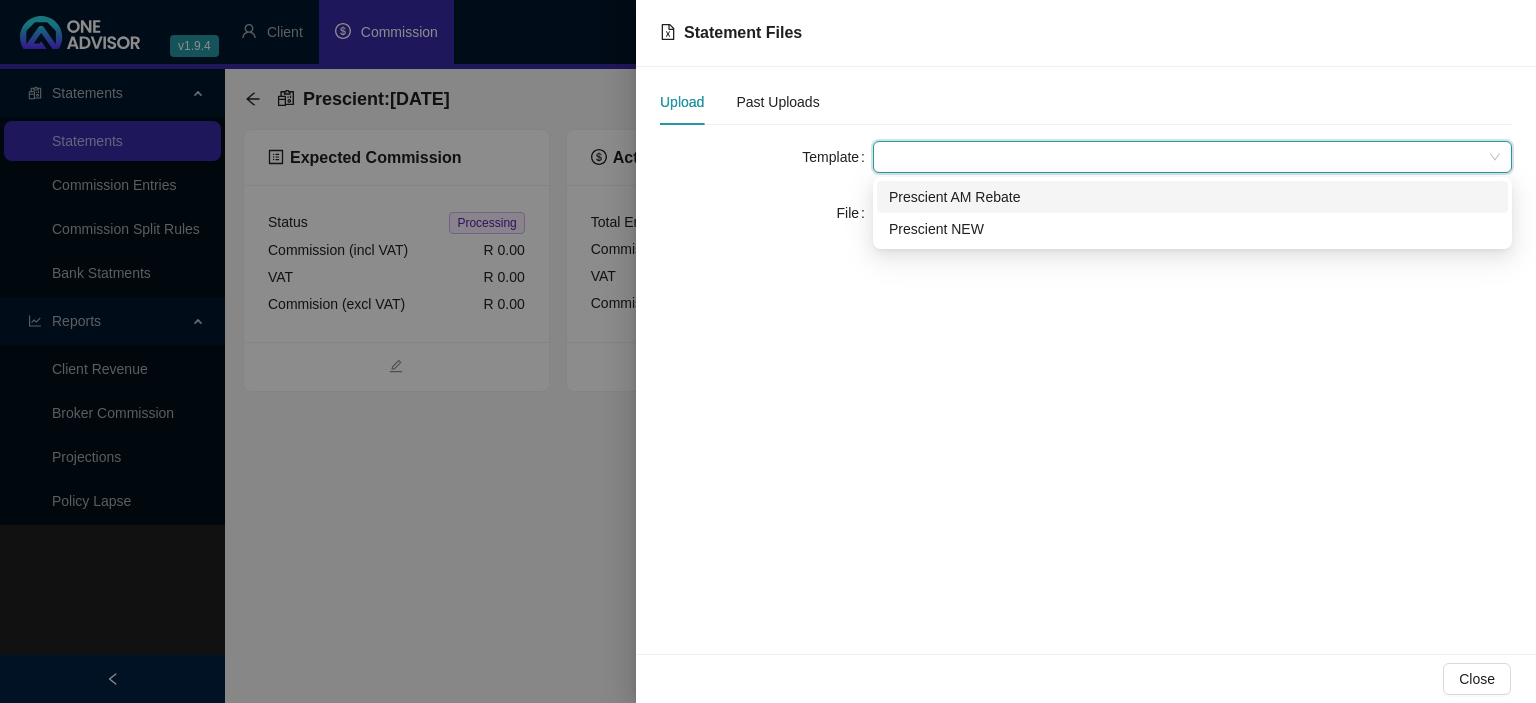 click on "Prescient AM Rebate" at bounding box center (1192, 197) 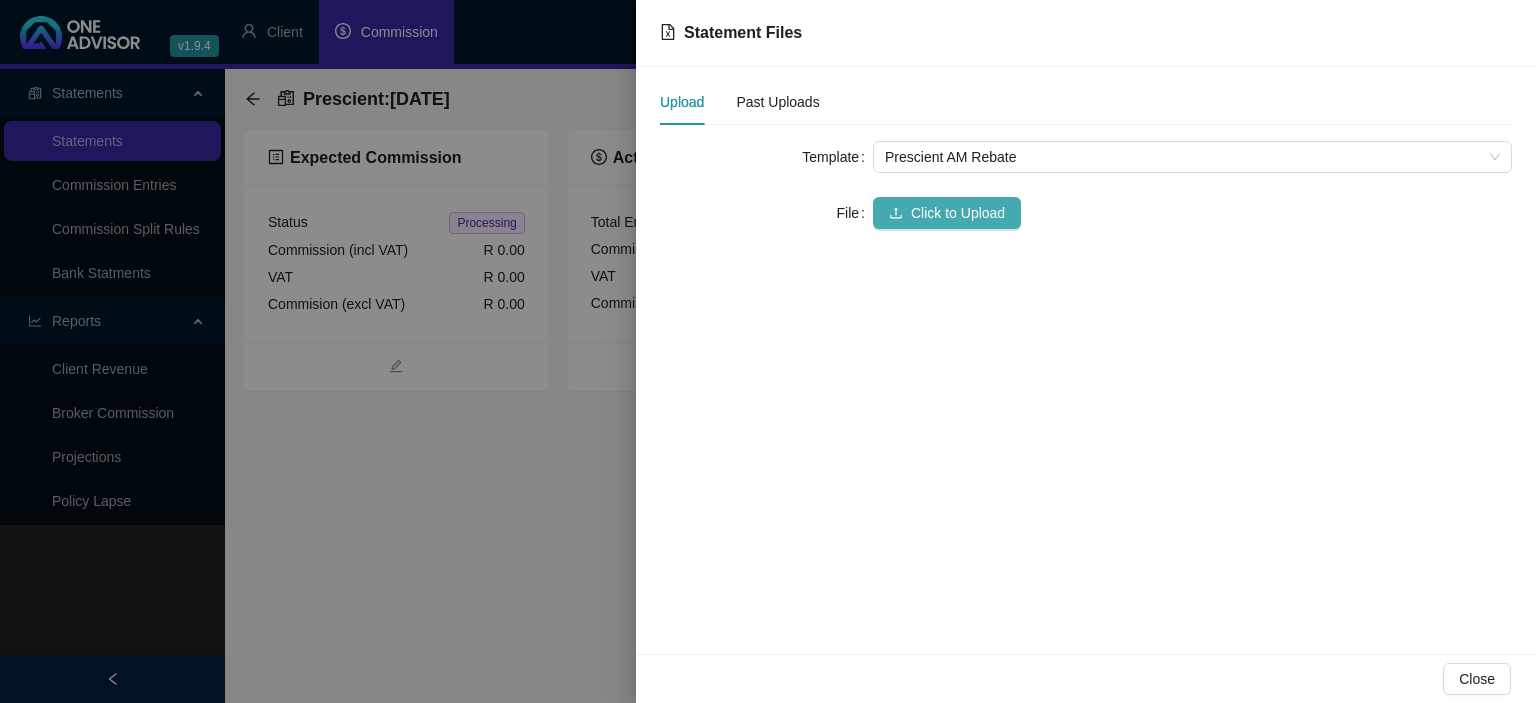 click on "Click to Upload" at bounding box center (958, 213) 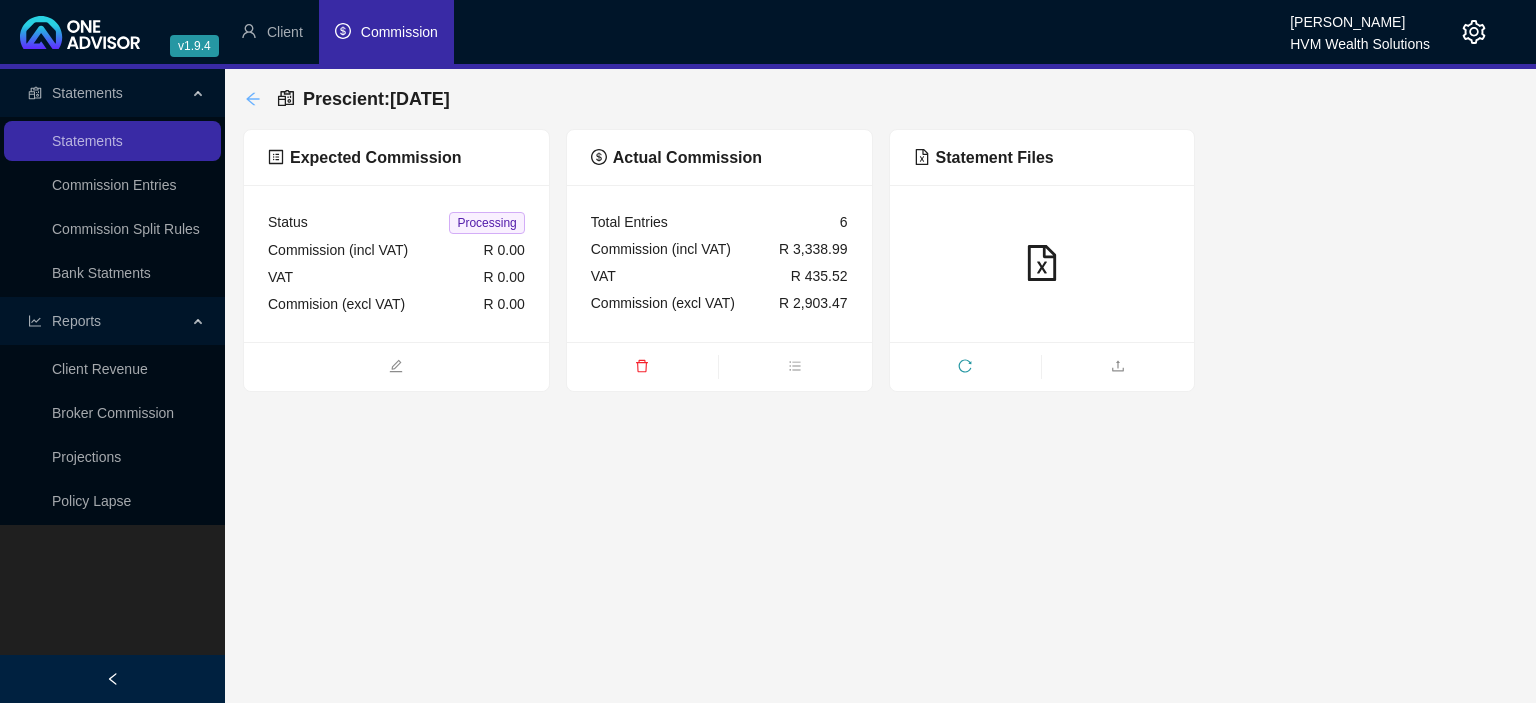 click 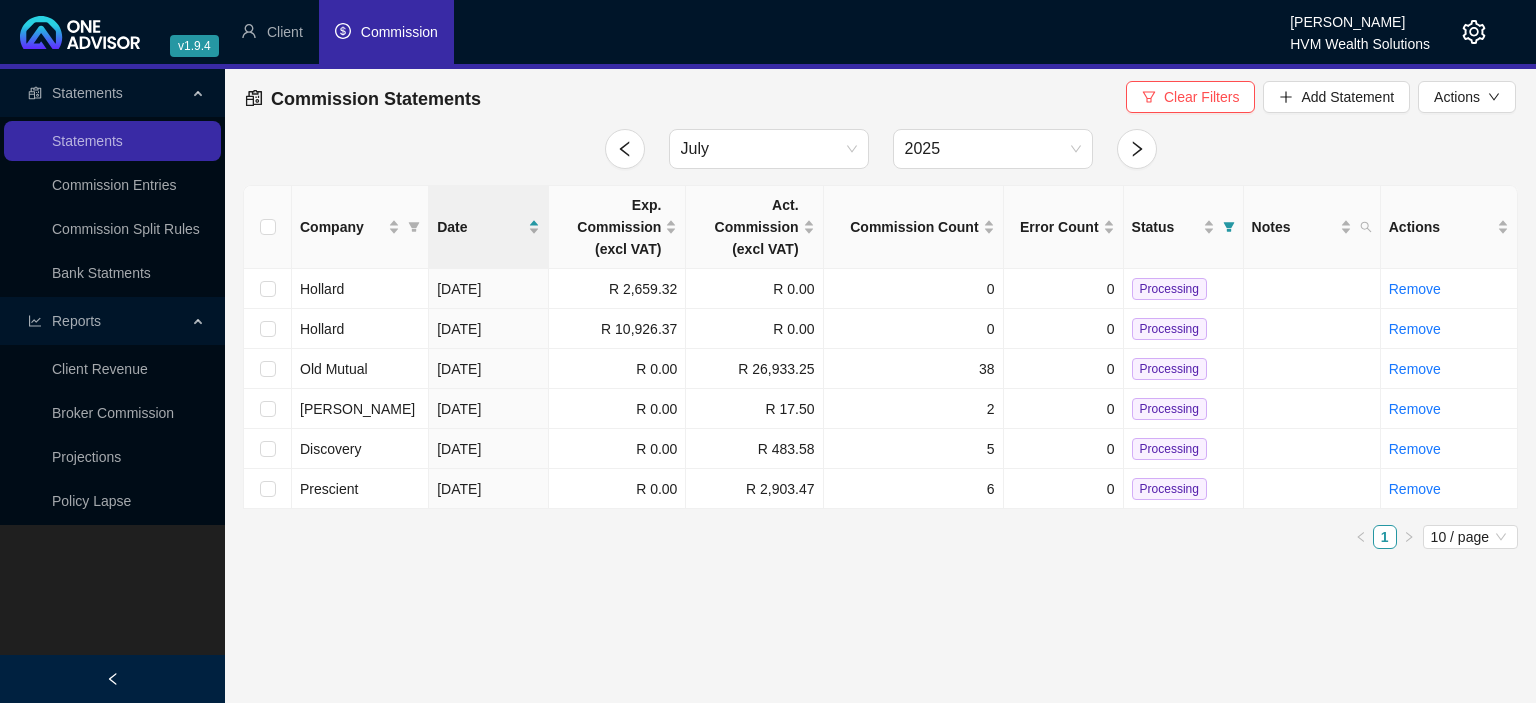 click 